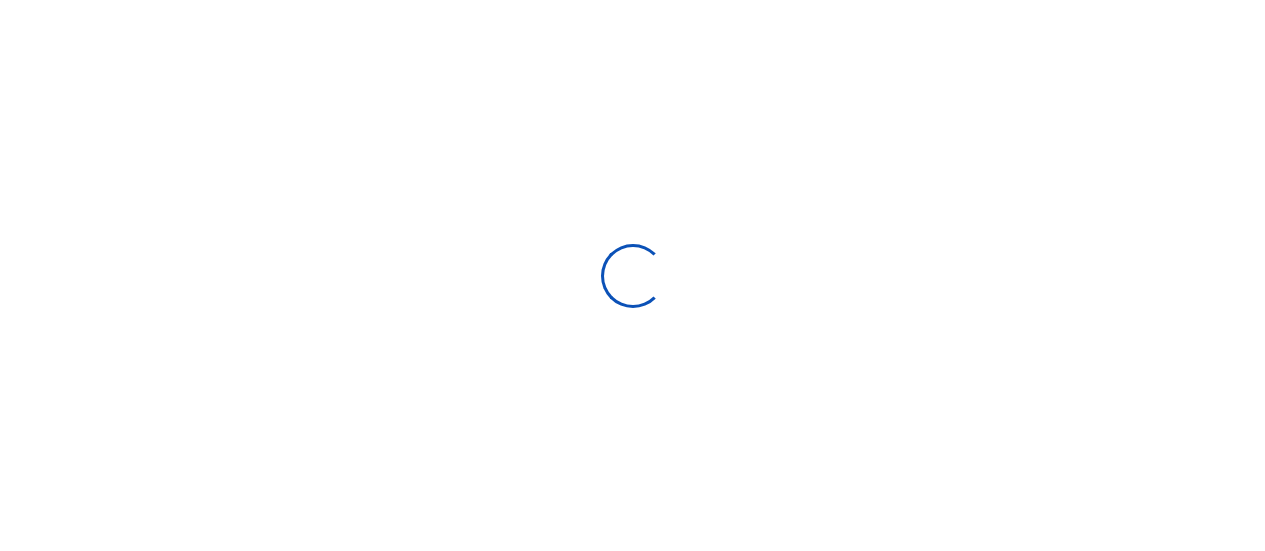 scroll, scrollTop: 0, scrollLeft: 0, axis: both 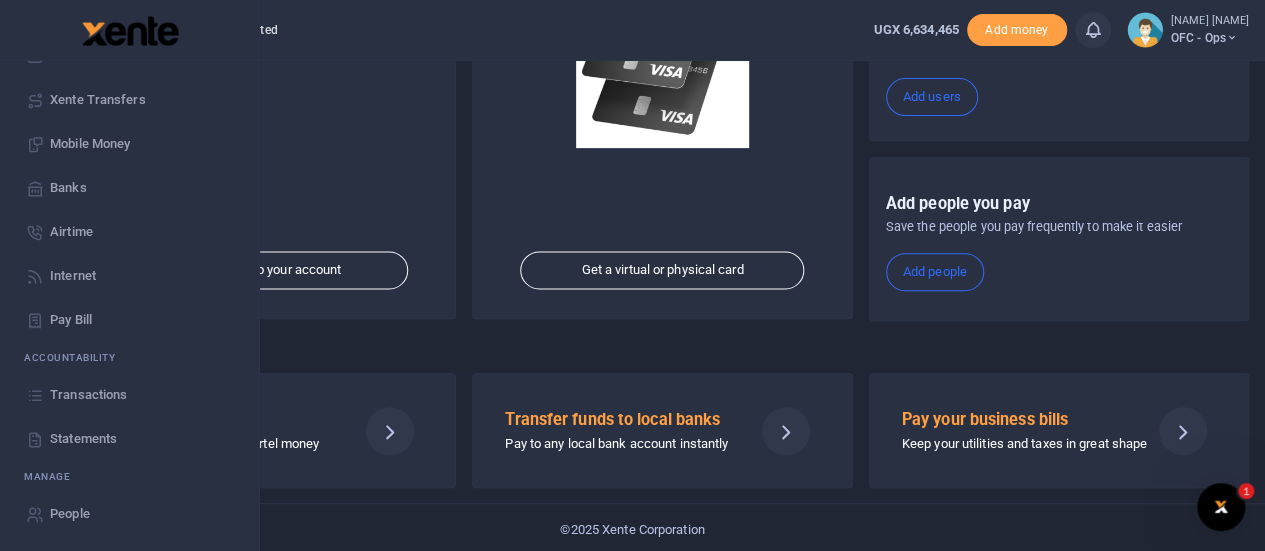 click on "Statements" at bounding box center (83, 439) 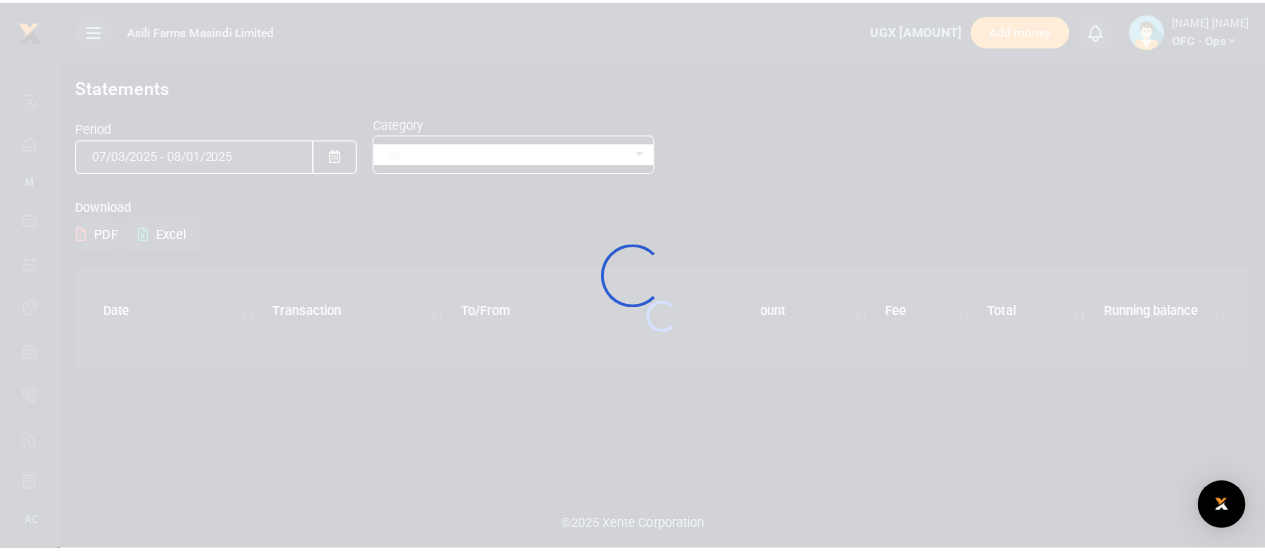 scroll, scrollTop: 0, scrollLeft: 0, axis: both 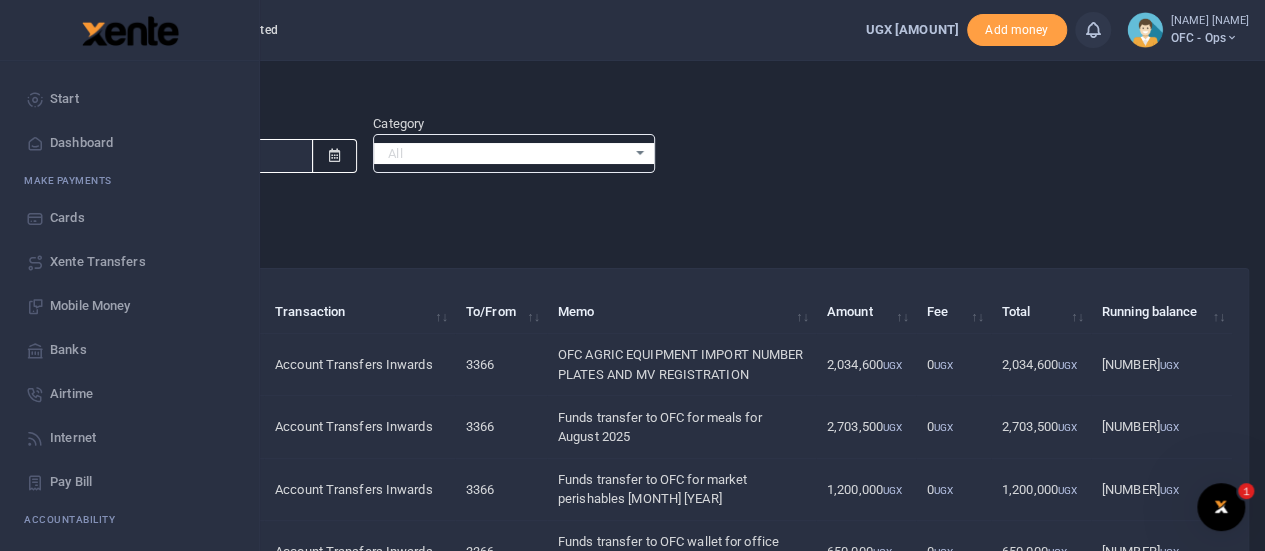 click on "Start" at bounding box center (129, 99) 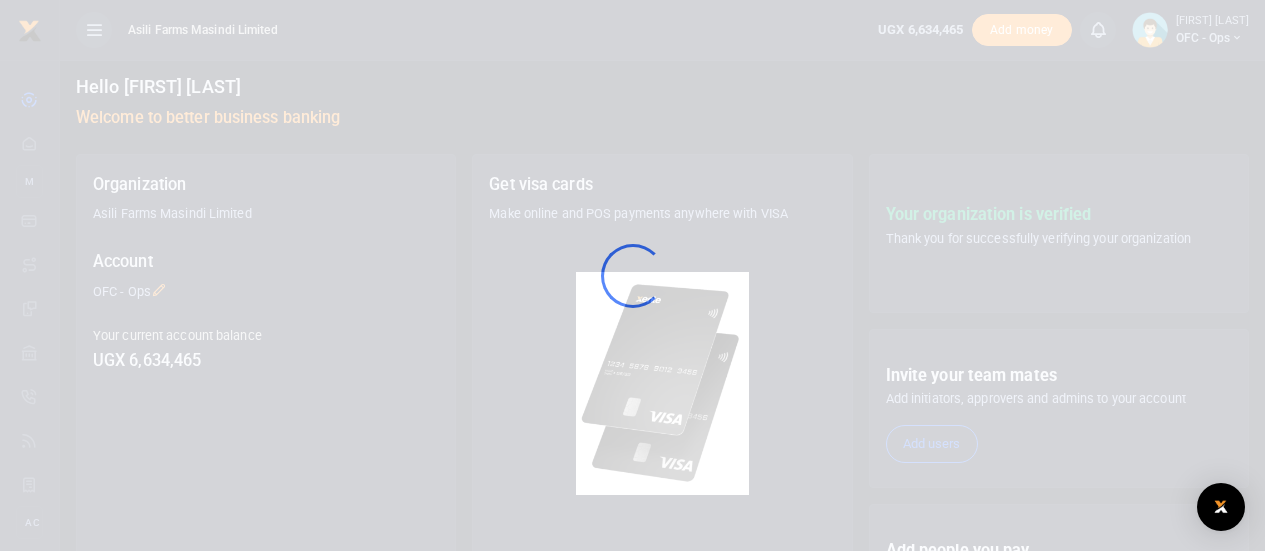 scroll, scrollTop: 0, scrollLeft: 0, axis: both 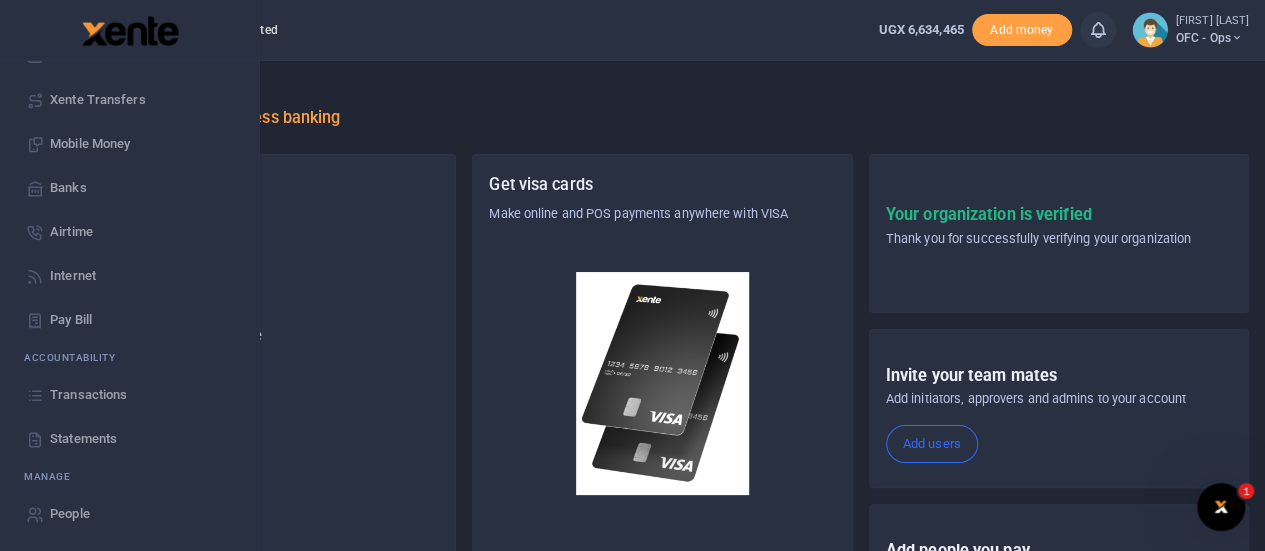 click on "Statements" at bounding box center [83, 439] 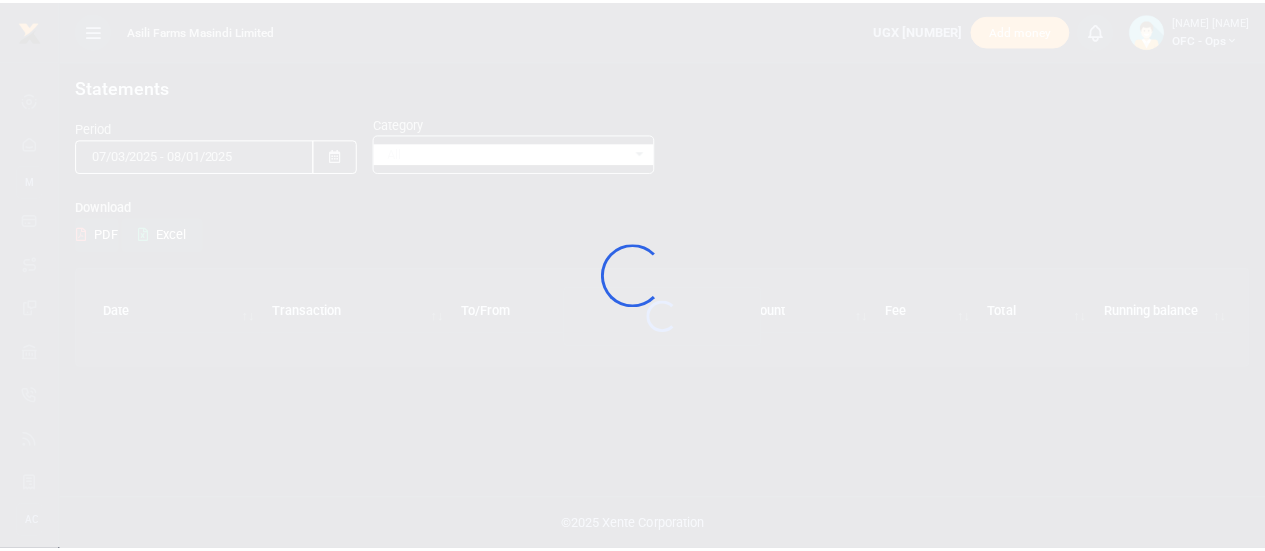 scroll, scrollTop: 0, scrollLeft: 0, axis: both 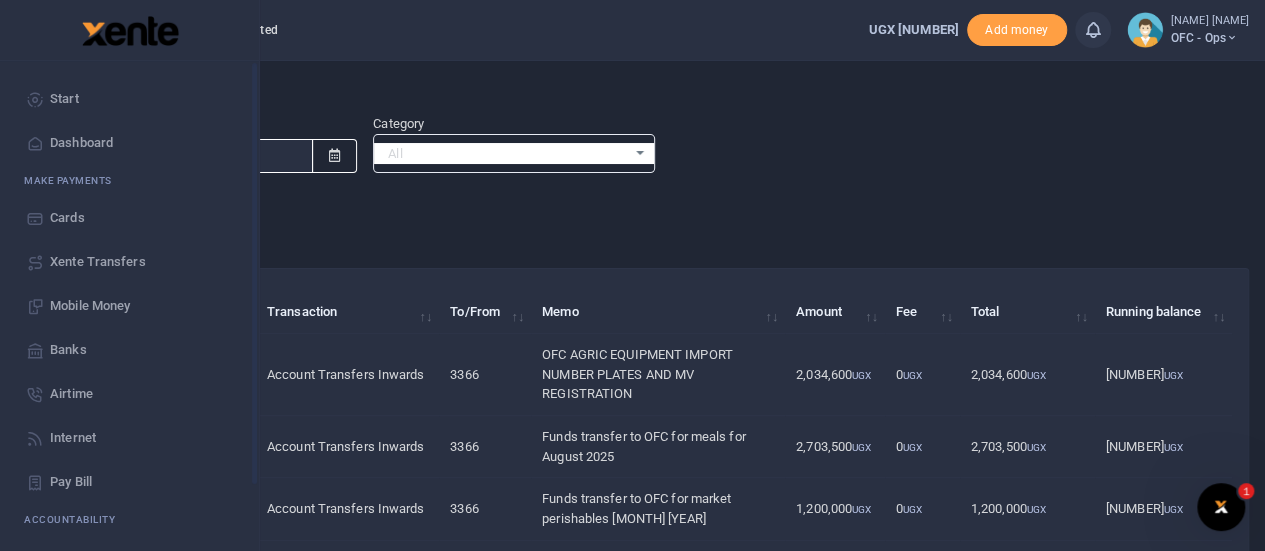 click at bounding box center (35, 99) 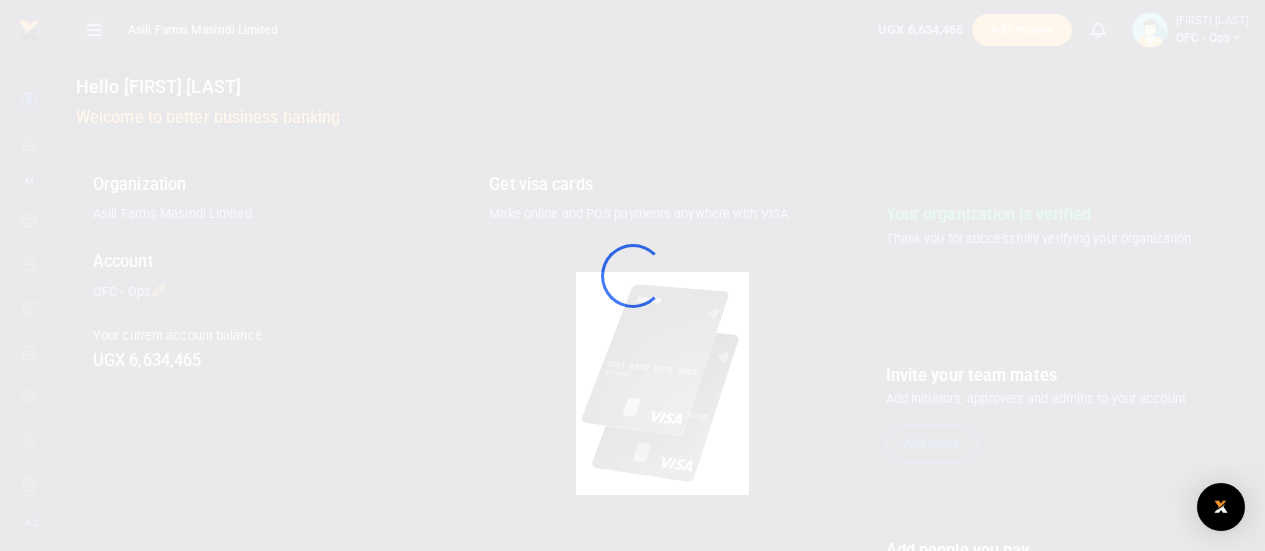 scroll, scrollTop: 0, scrollLeft: 0, axis: both 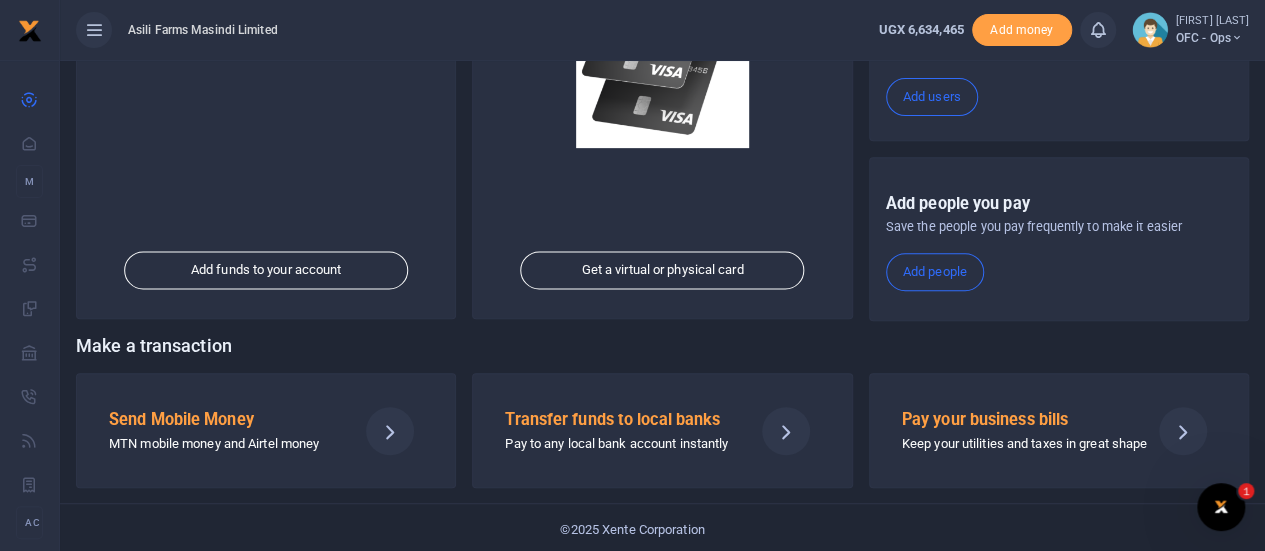 click on "Send Mobile Money" at bounding box center (225, 420) 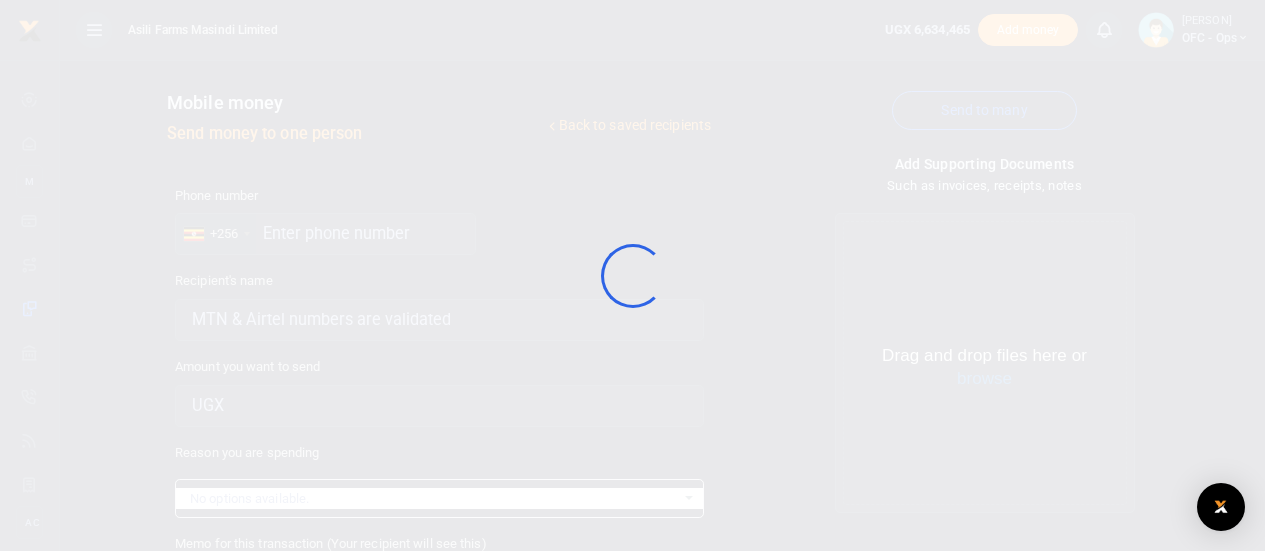 scroll, scrollTop: 0, scrollLeft: 0, axis: both 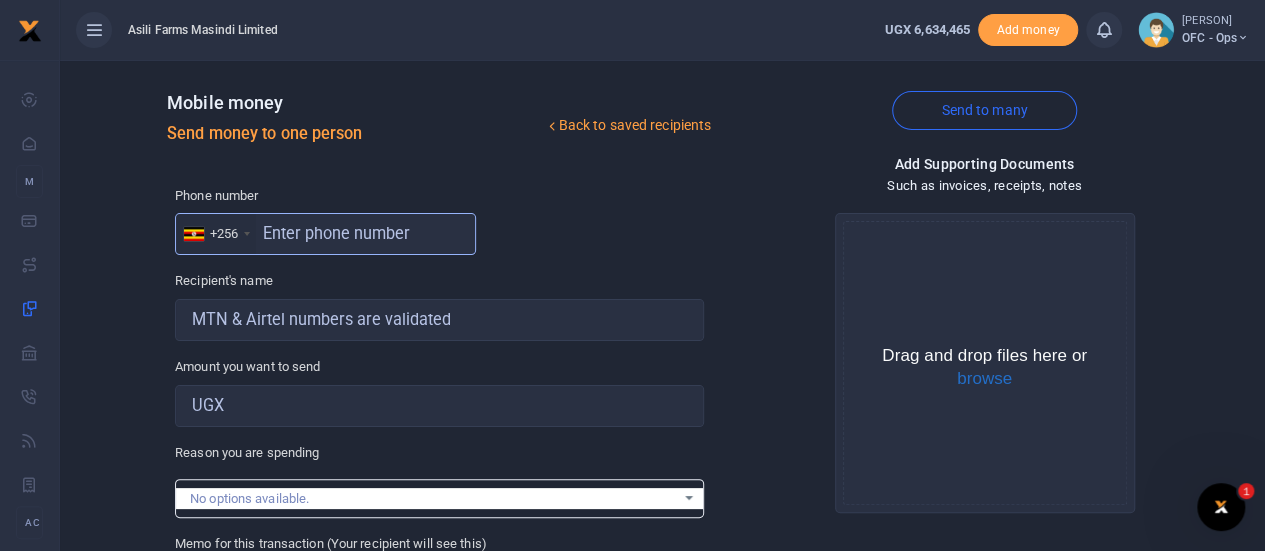 click at bounding box center [325, 234] 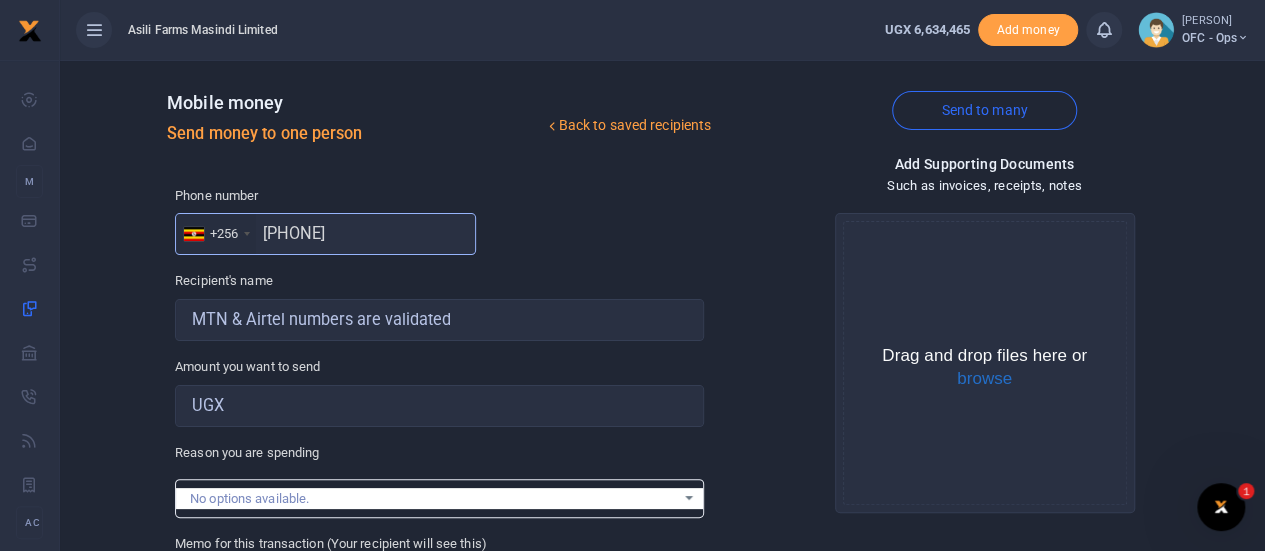 type on "[PHONE]" 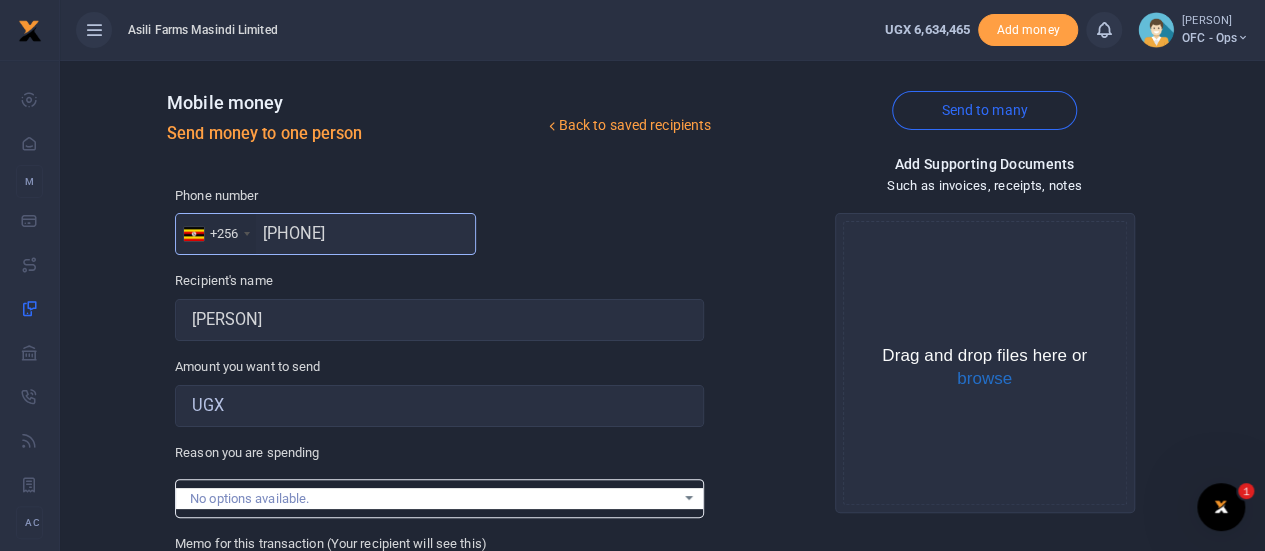 type on "[PHONE]" 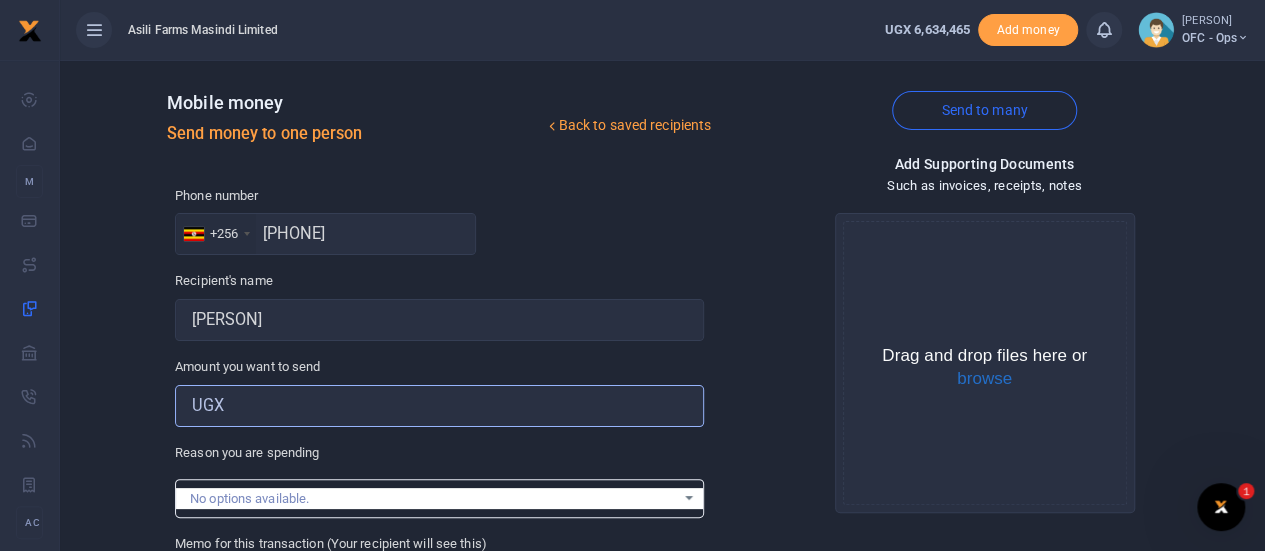 click on "Amount you want to send" at bounding box center (439, 406) 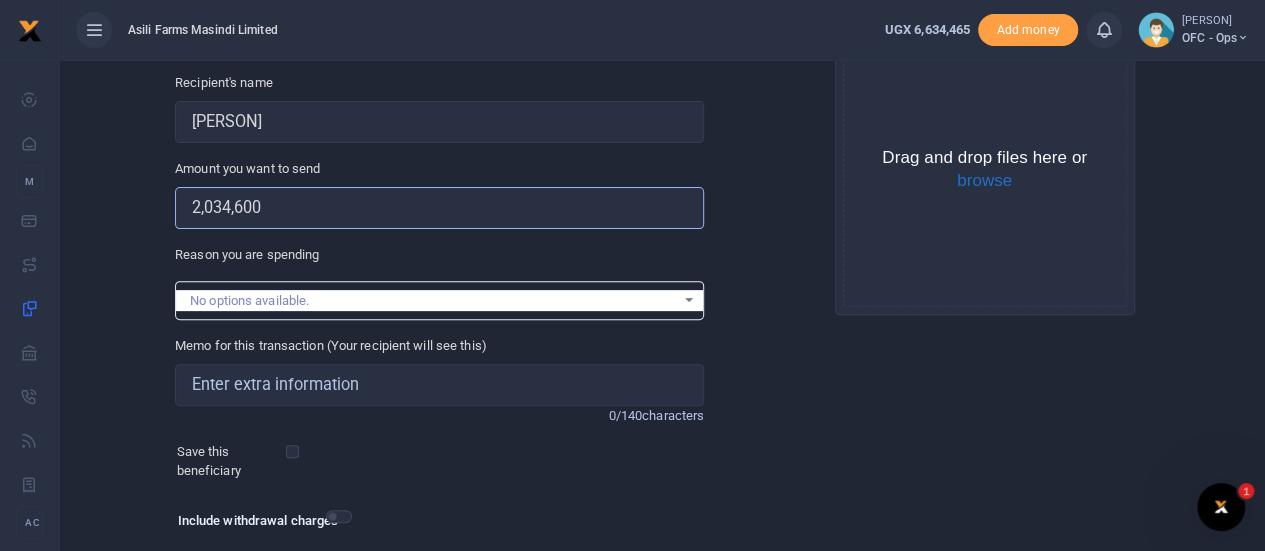 scroll, scrollTop: 200, scrollLeft: 0, axis: vertical 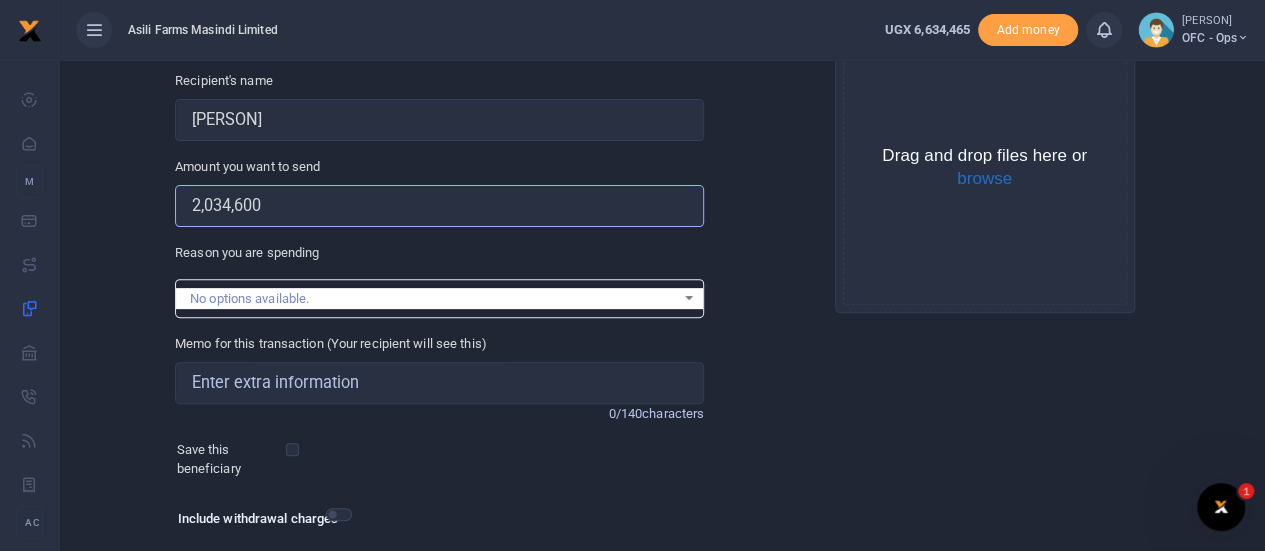 type on "2,034,600" 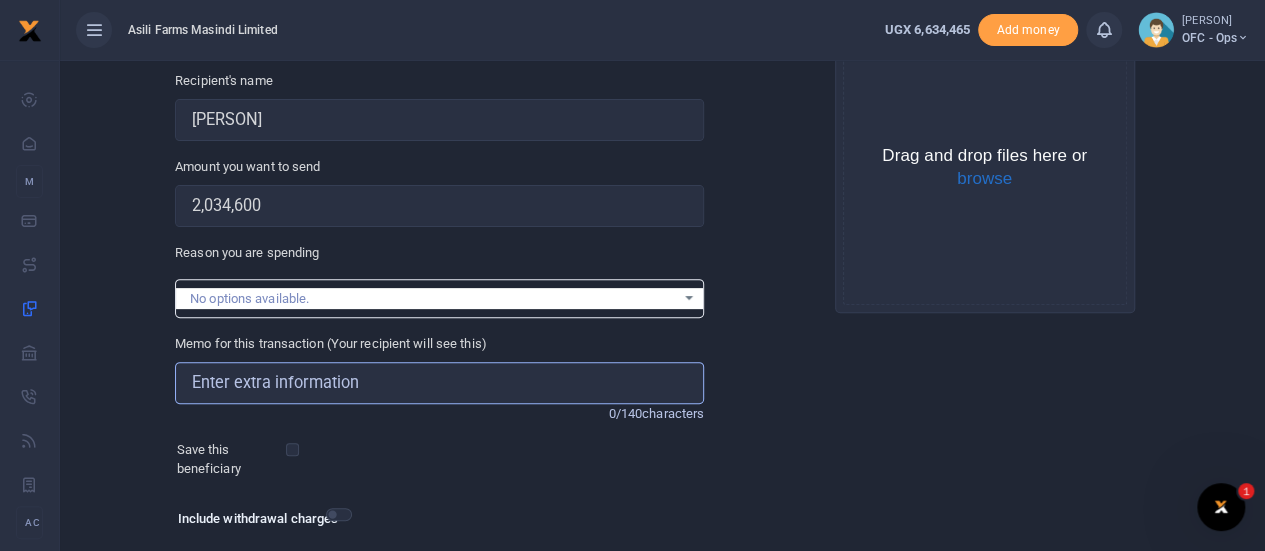 click on "Memo for this transaction (Your recipient will see this)" at bounding box center (439, 383) 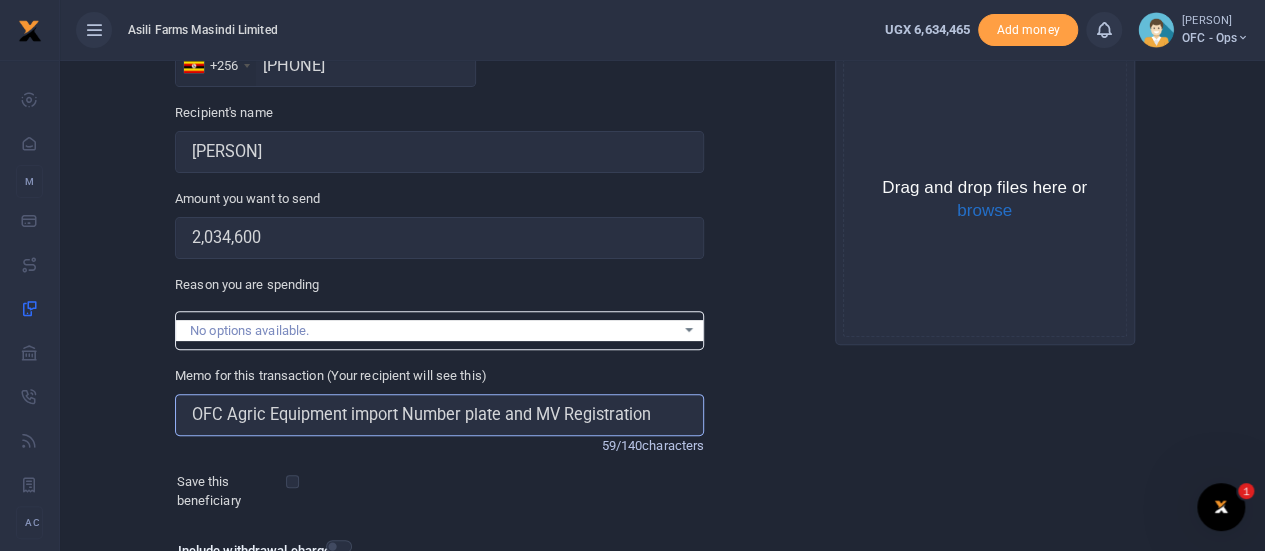 scroll, scrollTop: 32, scrollLeft: 0, axis: vertical 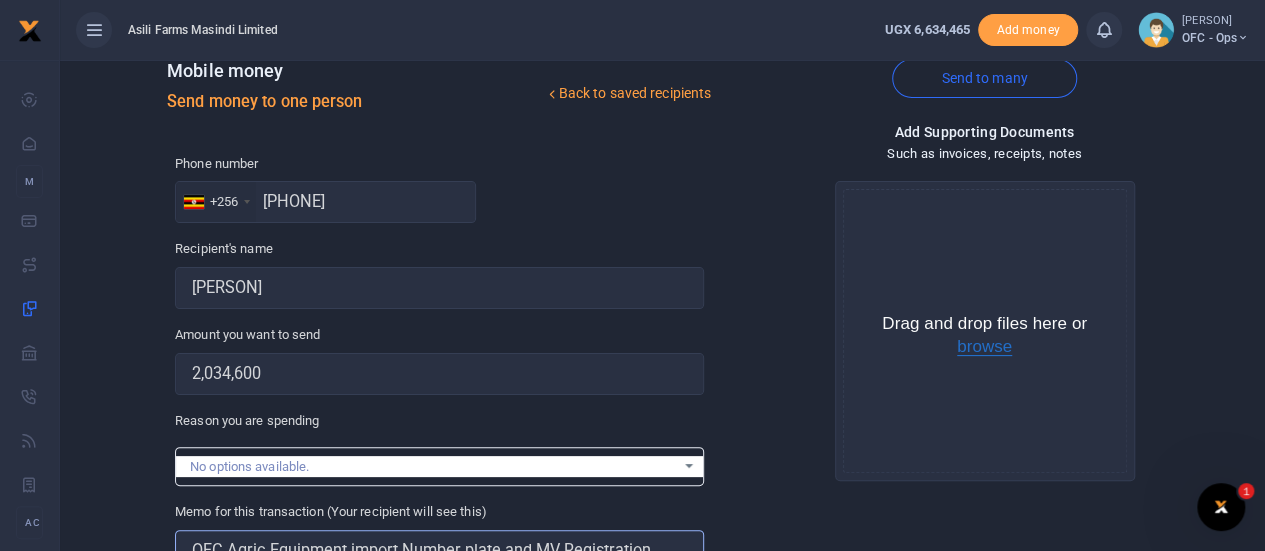 type on "OFC Agric Equipment import Number plate and MV Registration" 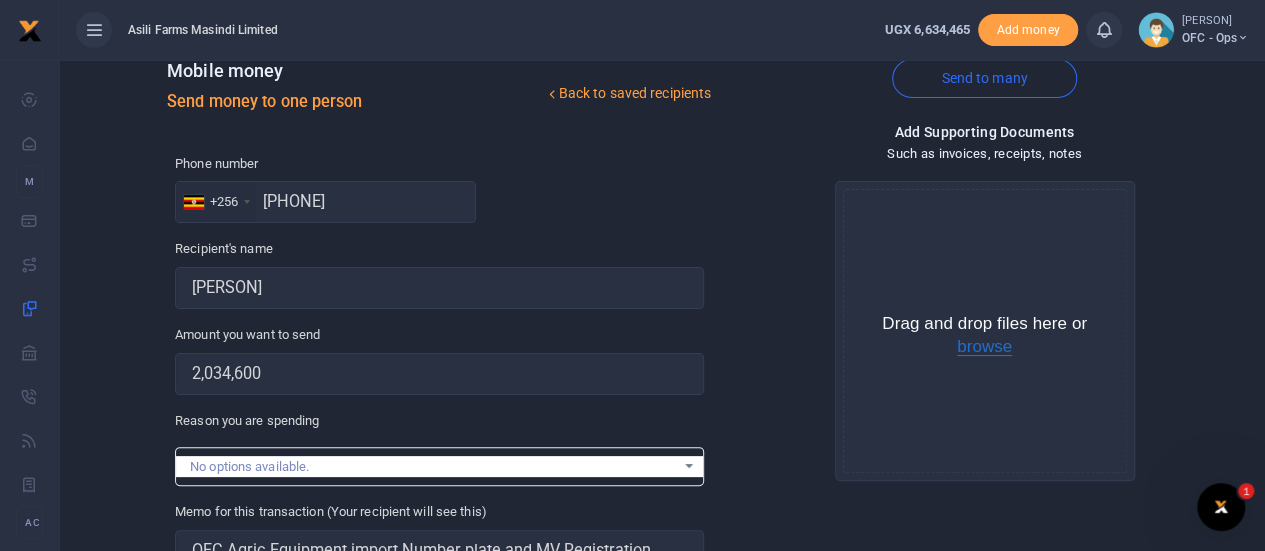 click on "browse" at bounding box center [984, 347] 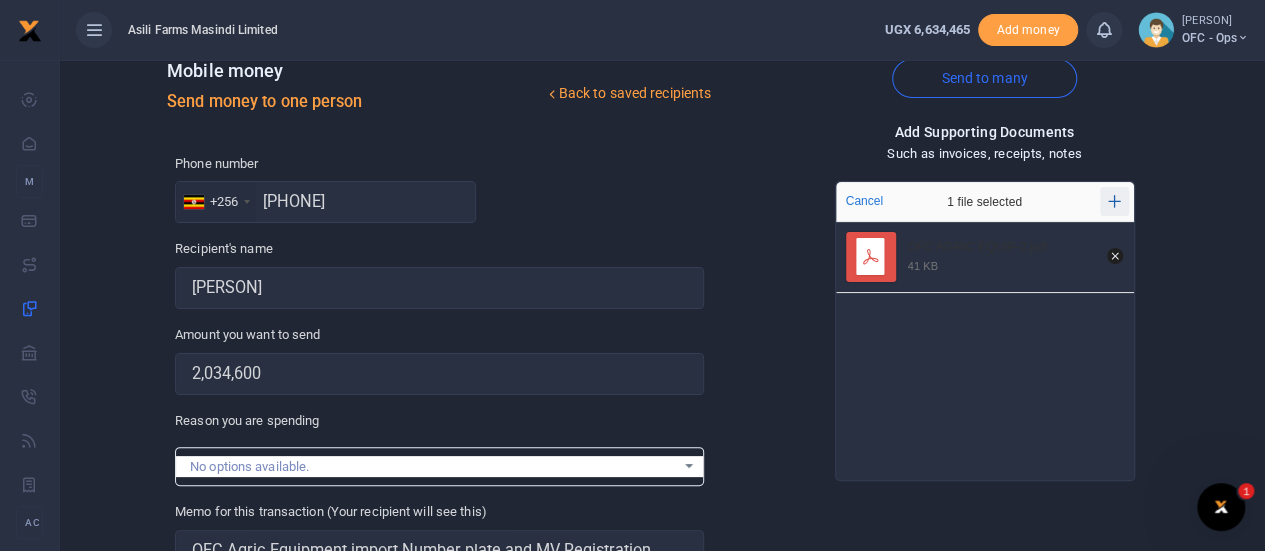 click 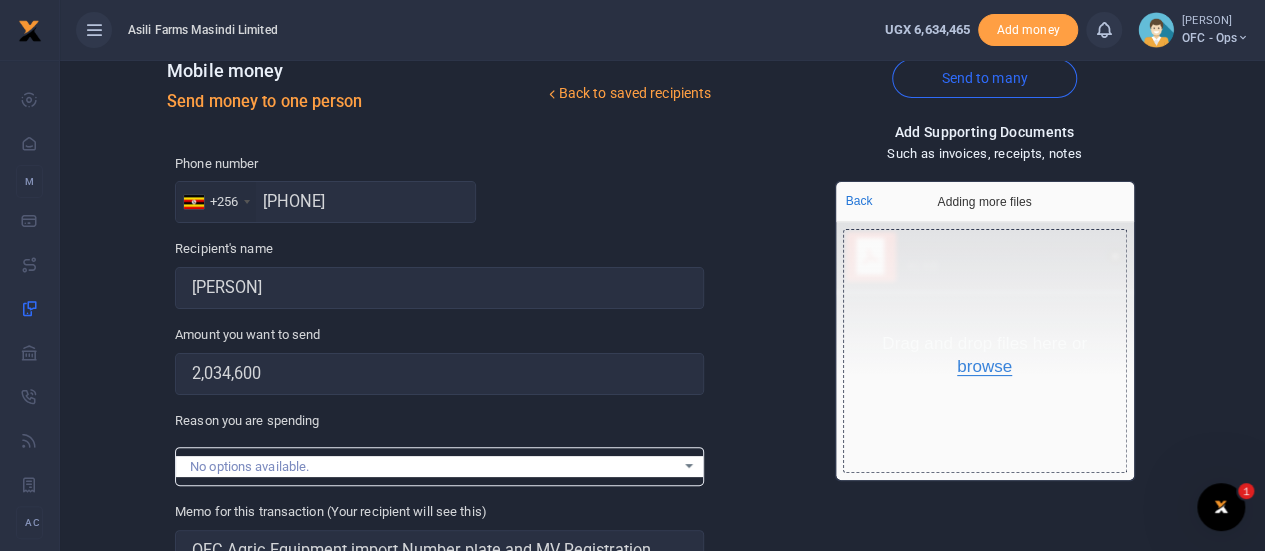 click on "browse" at bounding box center (984, 367) 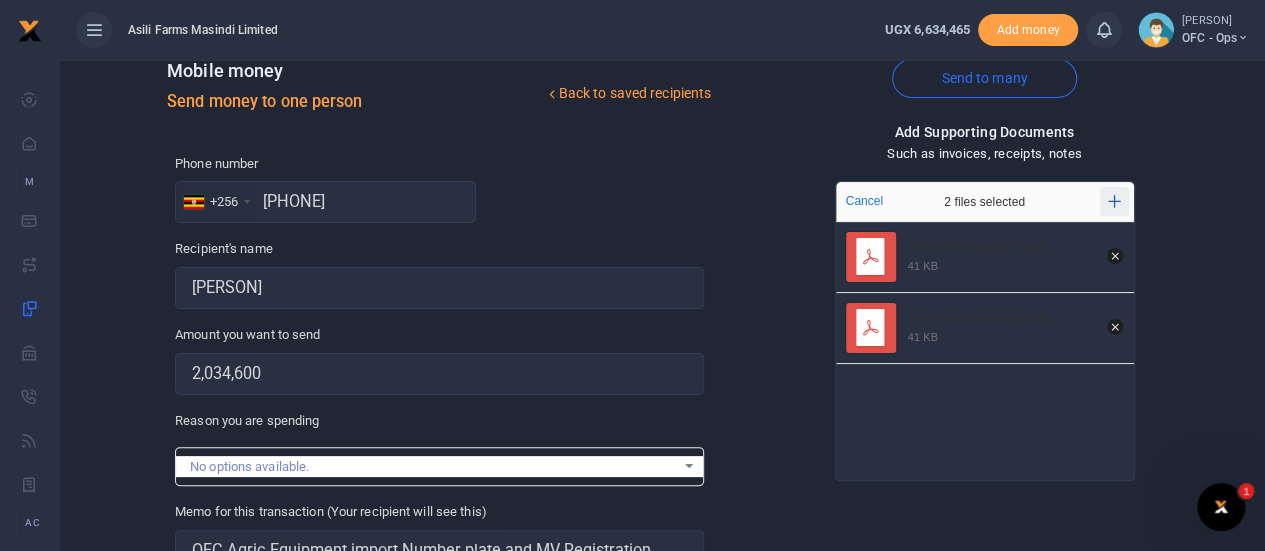 click 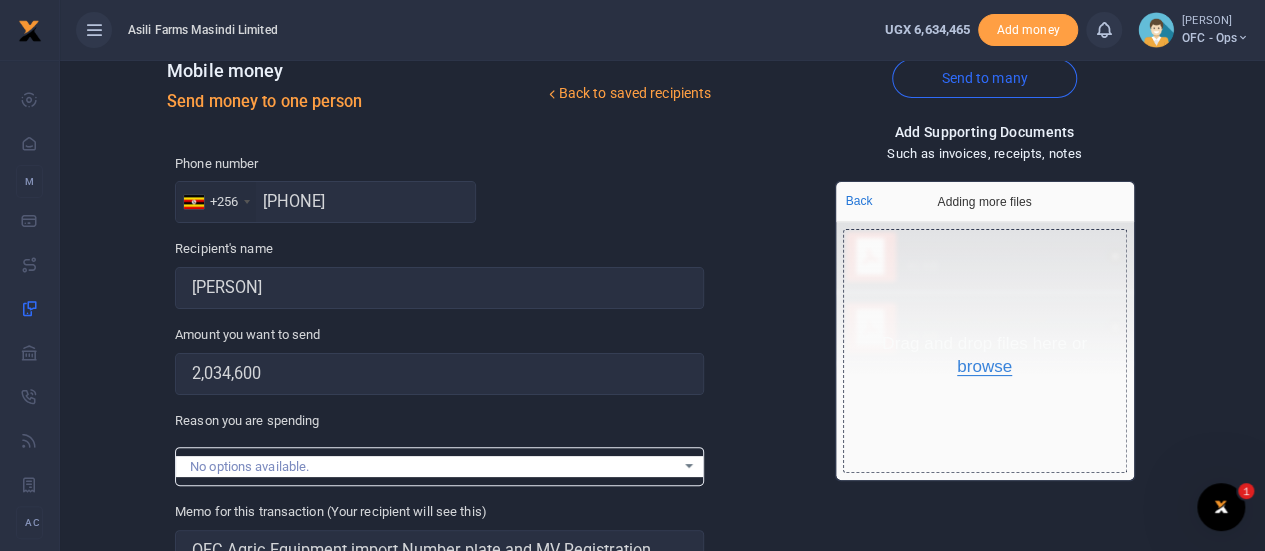 click on "browse" at bounding box center [984, 367] 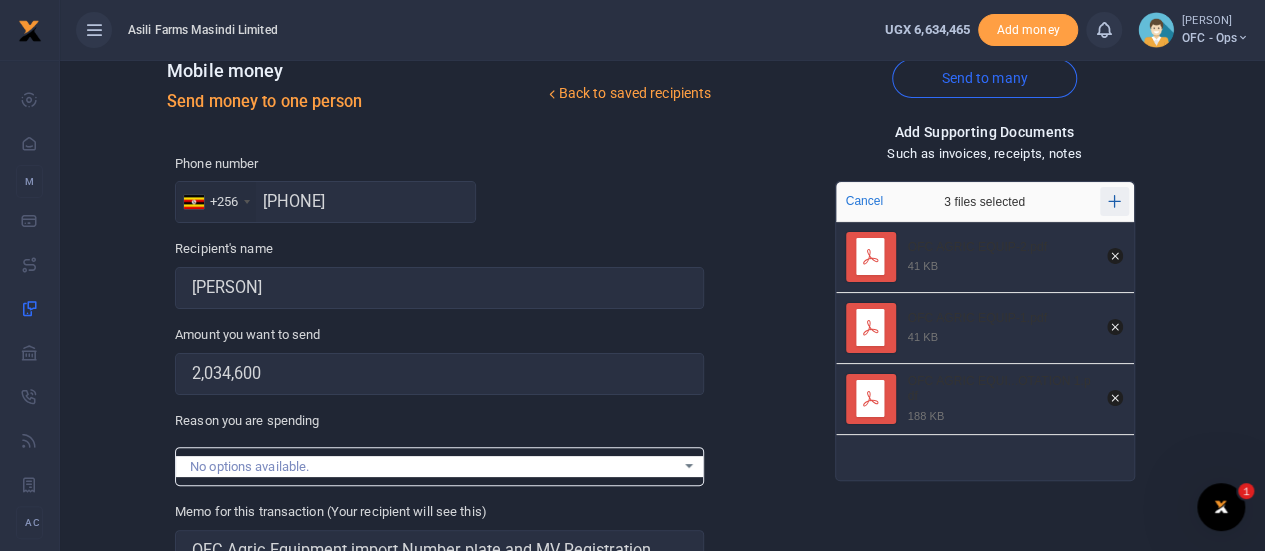 click 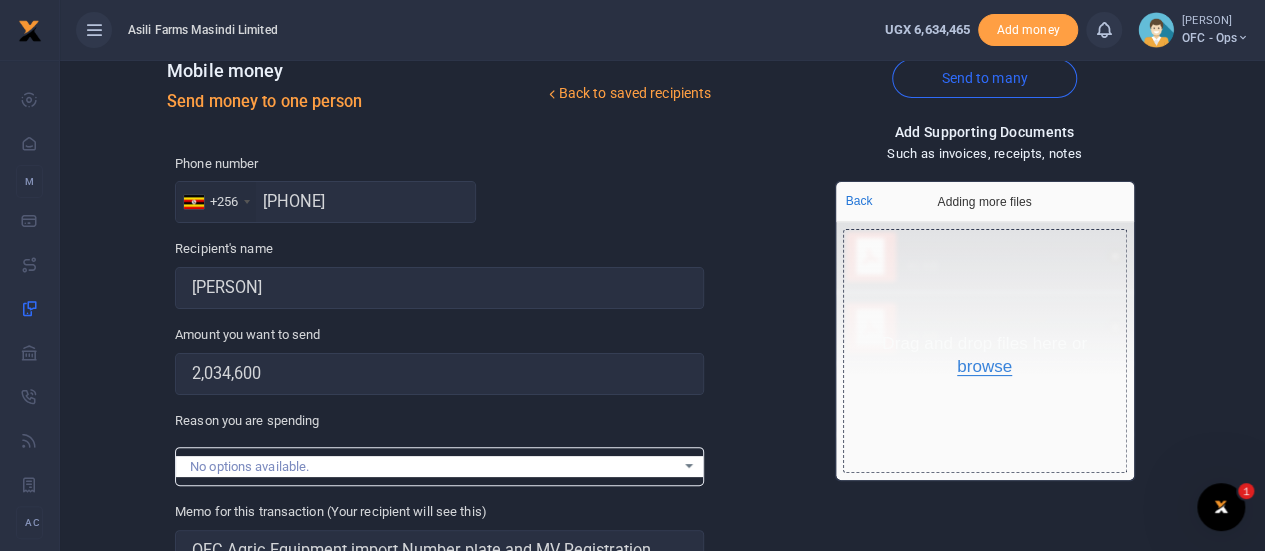 click on "browse" at bounding box center (984, 367) 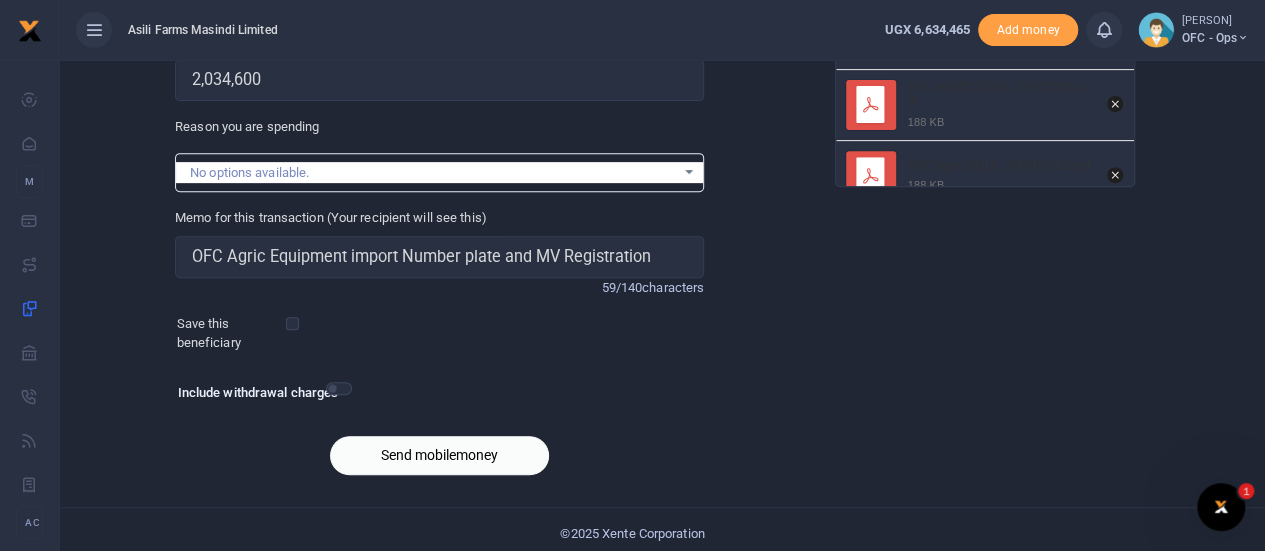 scroll, scrollTop: 332, scrollLeft: 0, axis: vertical 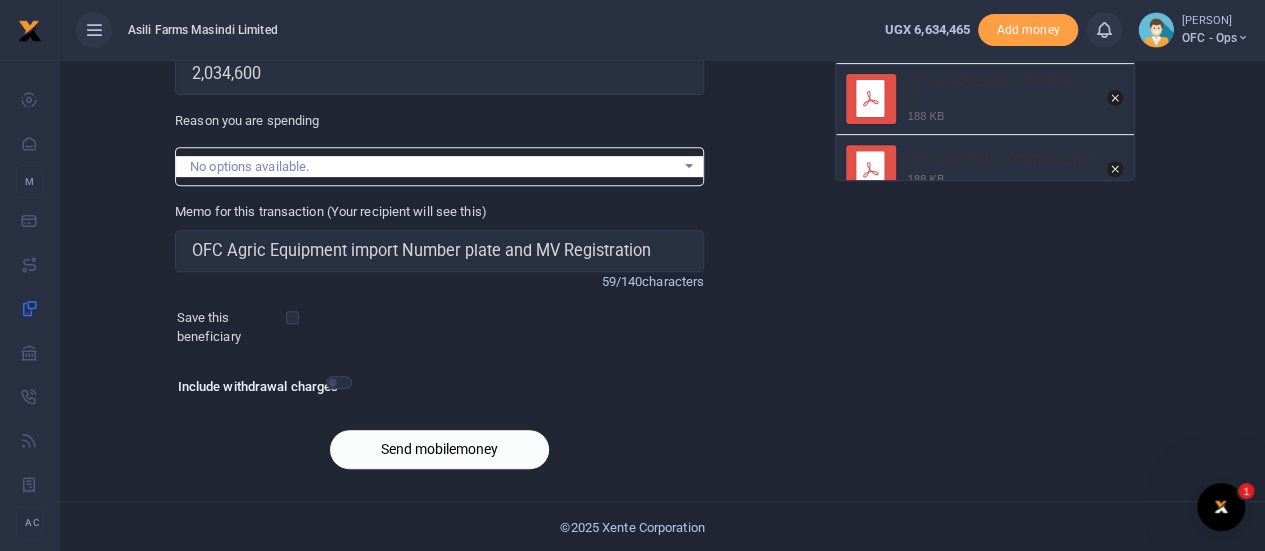 click on "Send mobilemoney" at bounding box center [439, 449] 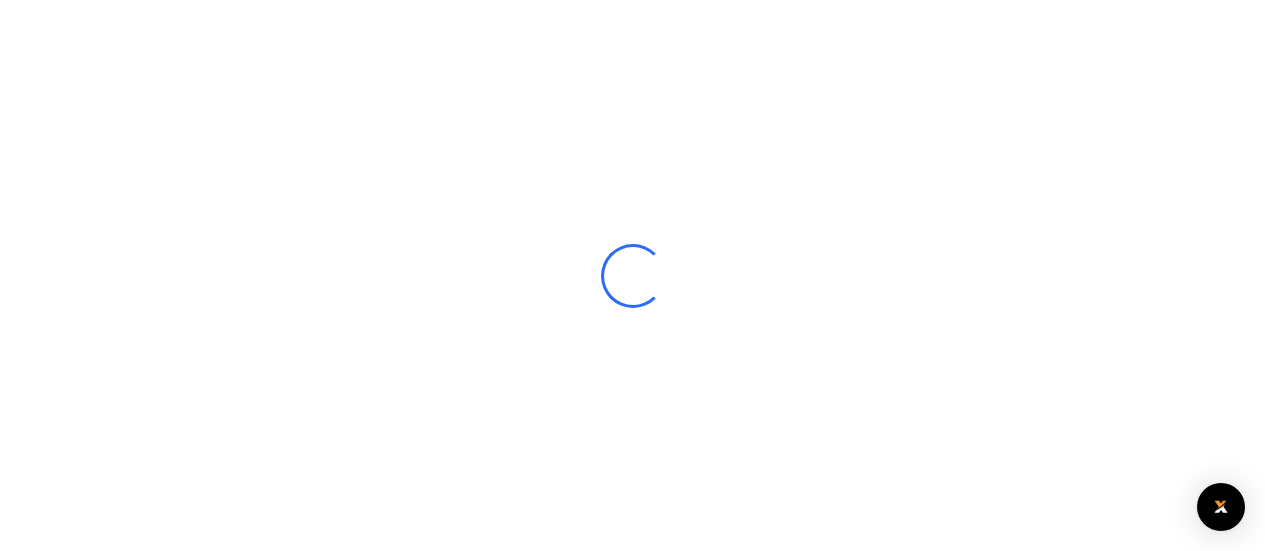 select 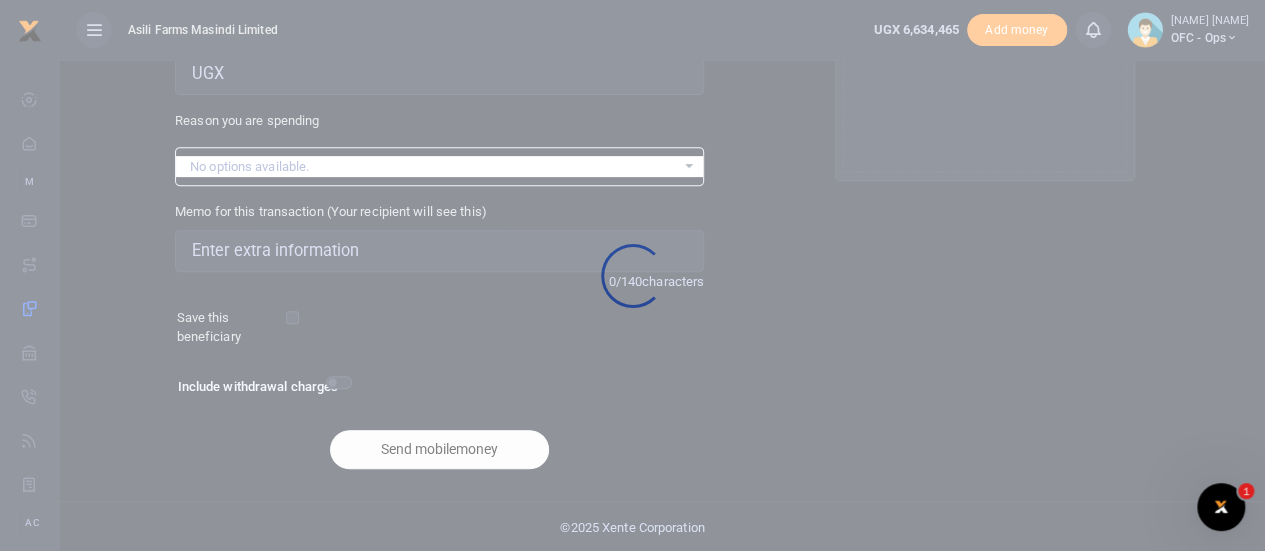 scroll, scrollTop: 0, scrollLeft: 0, axis: both 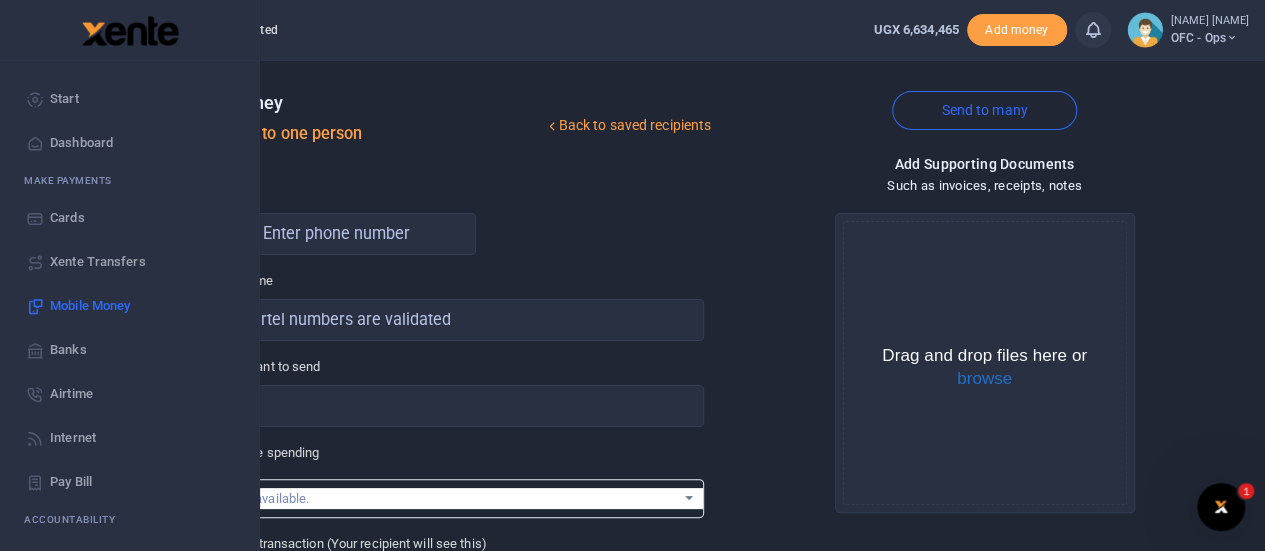 click on "Start" at bounding box center (64, 99) 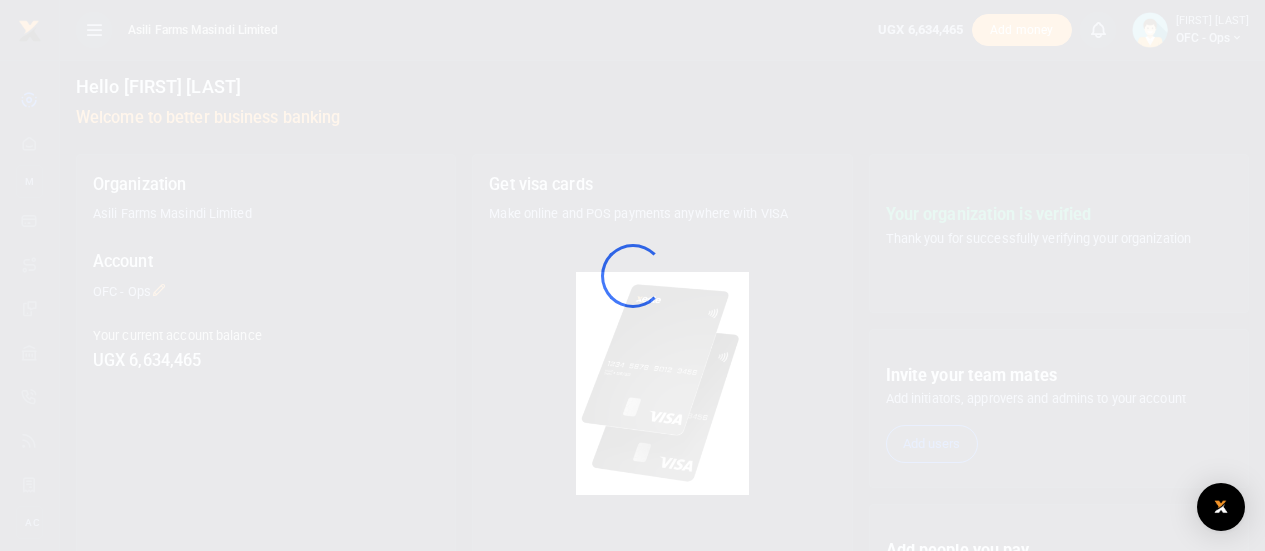 scroll, scrollTop: 0, scrollLeft: 0, axis: both 